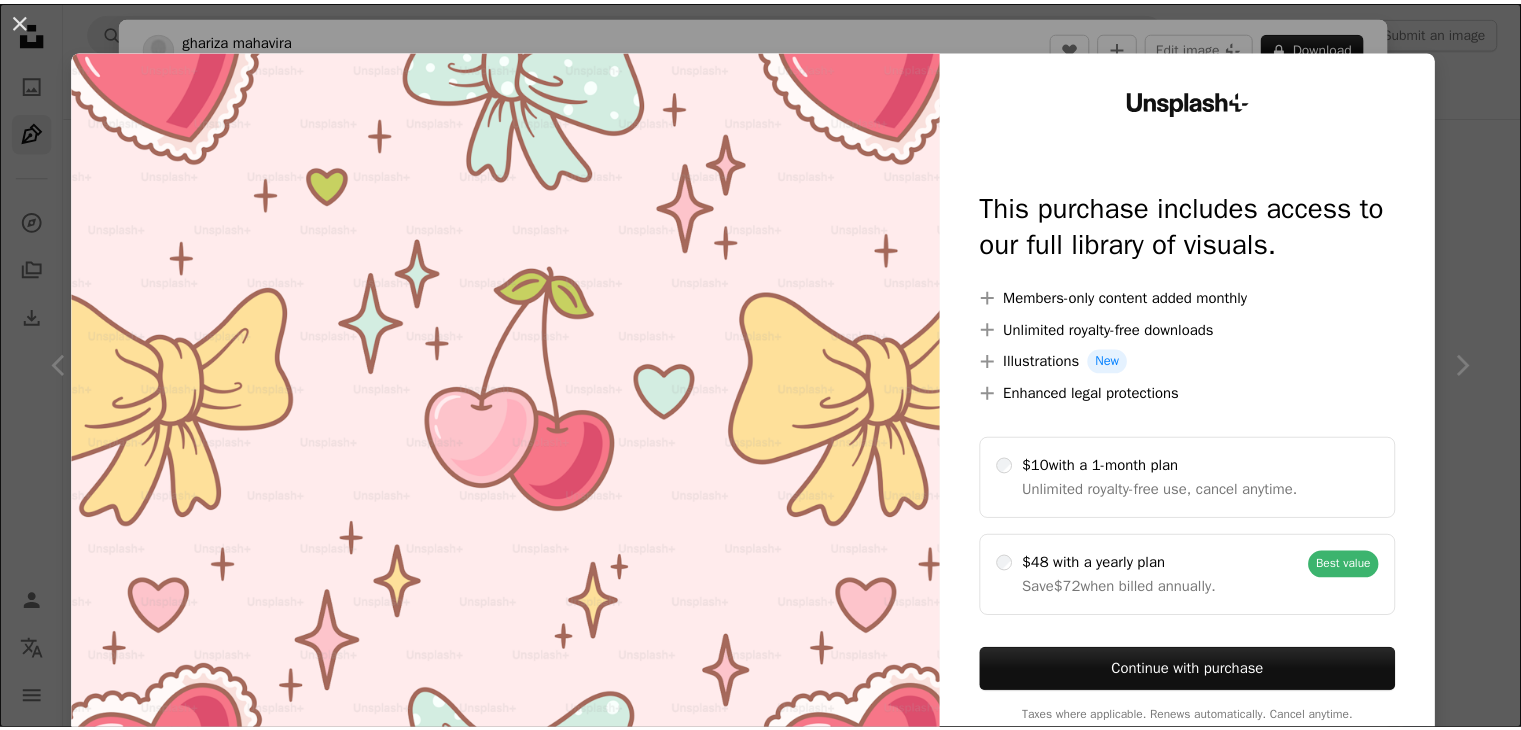 scroll, scrollTop: 375, scrollLeft: 0, axis: vertical 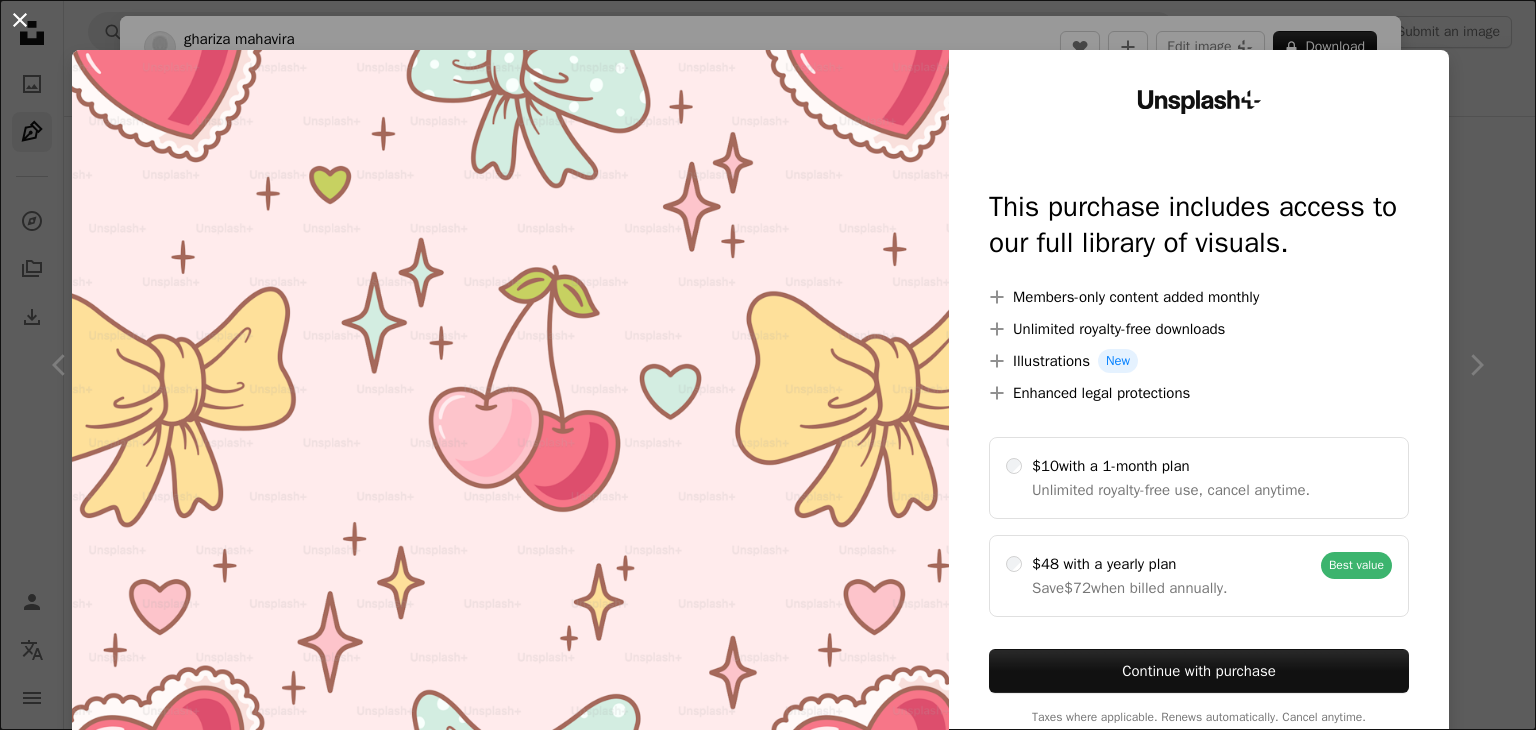 click on "An X shape" at bounding box center [20, 20] 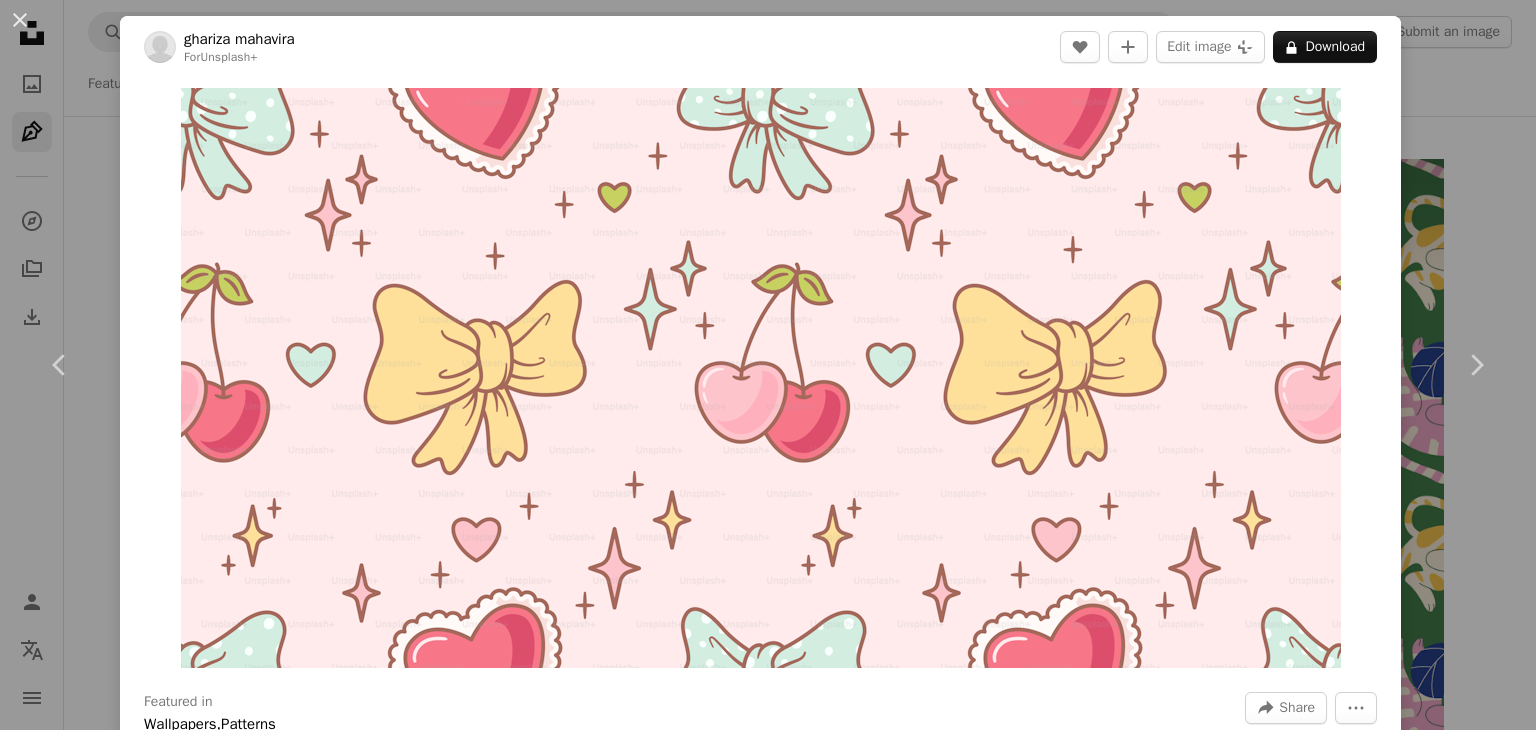 click on "An X shape" at bounding box center (20, 20) 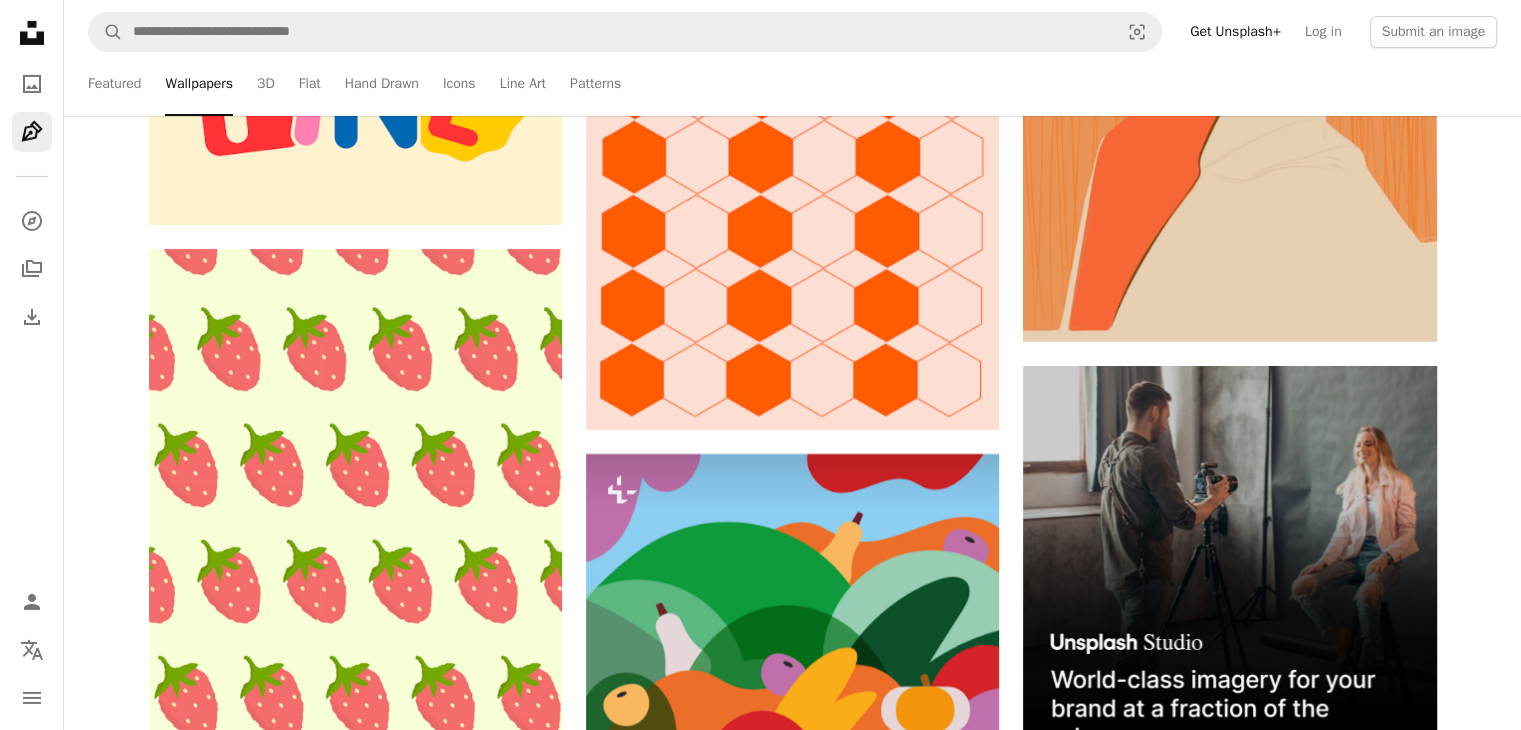 scroll, scrollTop: 7159, scrollLeft: 0, axis: vertical 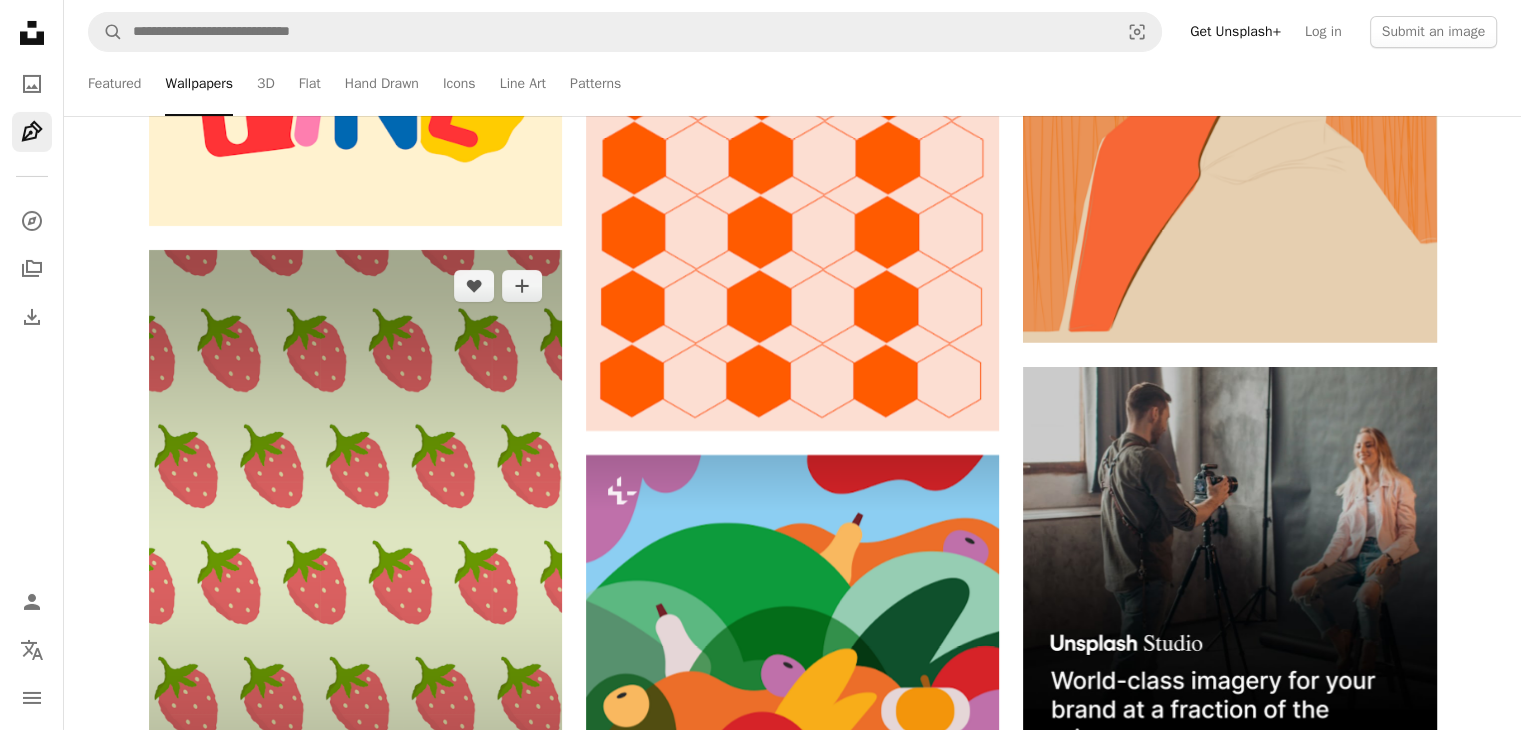 click at bounding box center (355, 560) 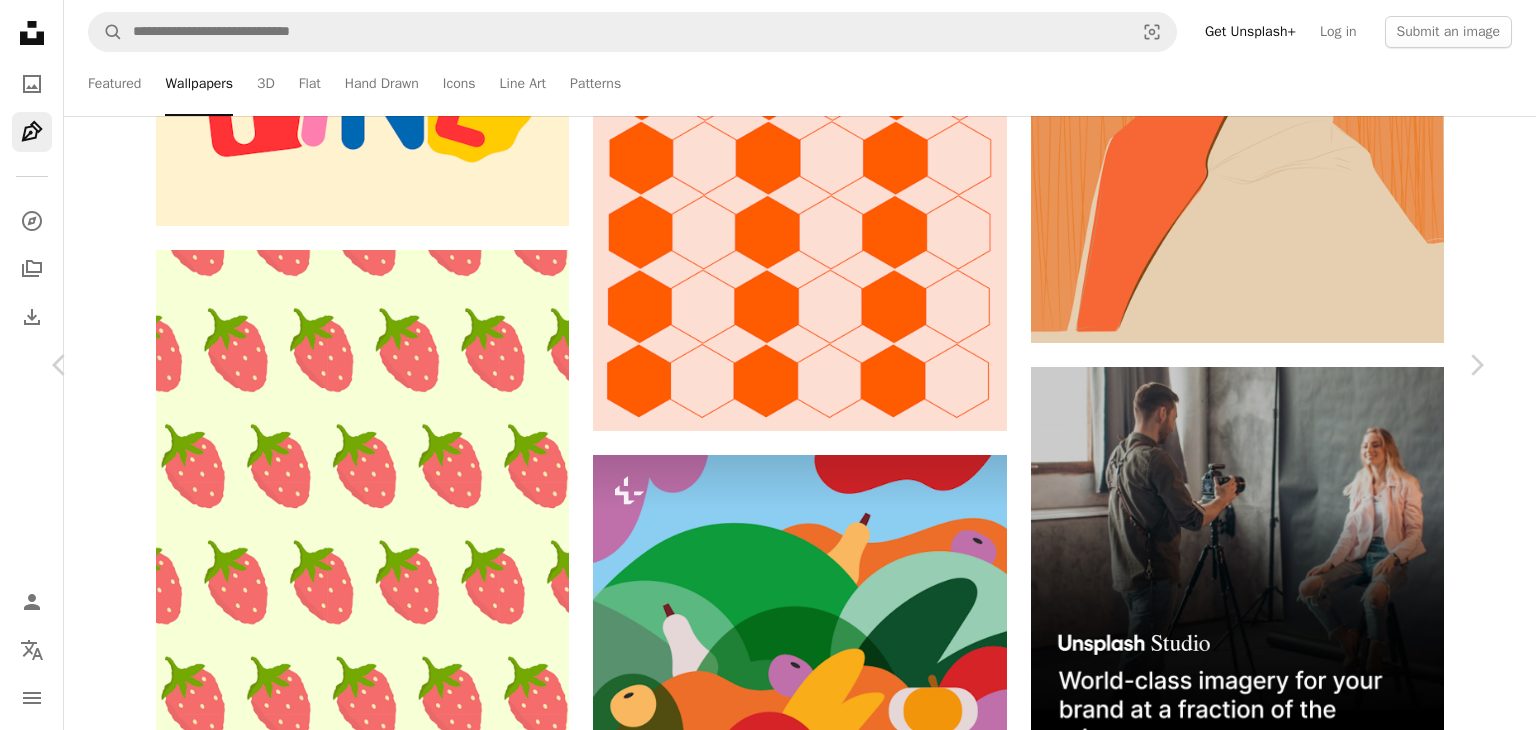 click on "Download free Chevron down" at bounding box center (1311, 5063) 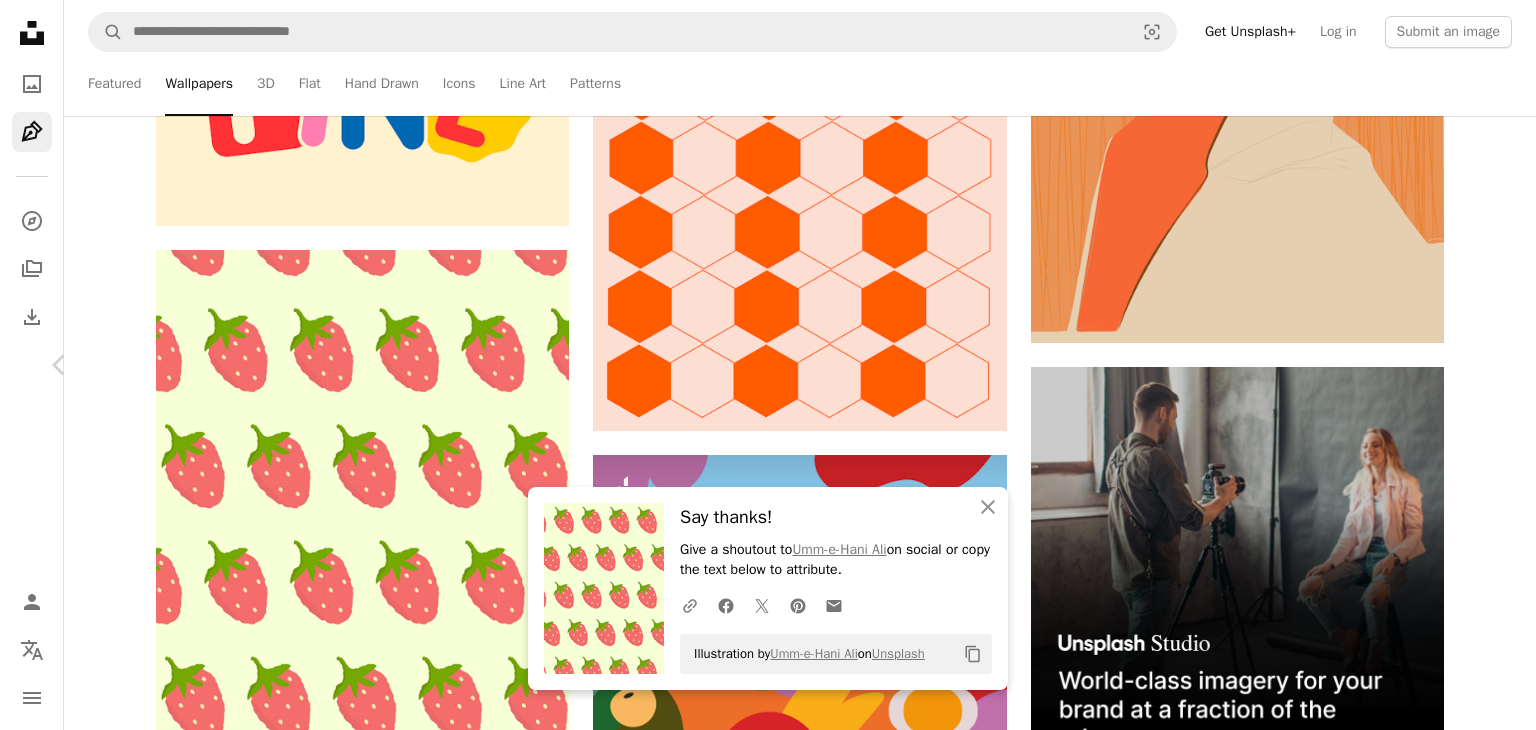 click on "Chevron right" at bounding box center (1476, 365) 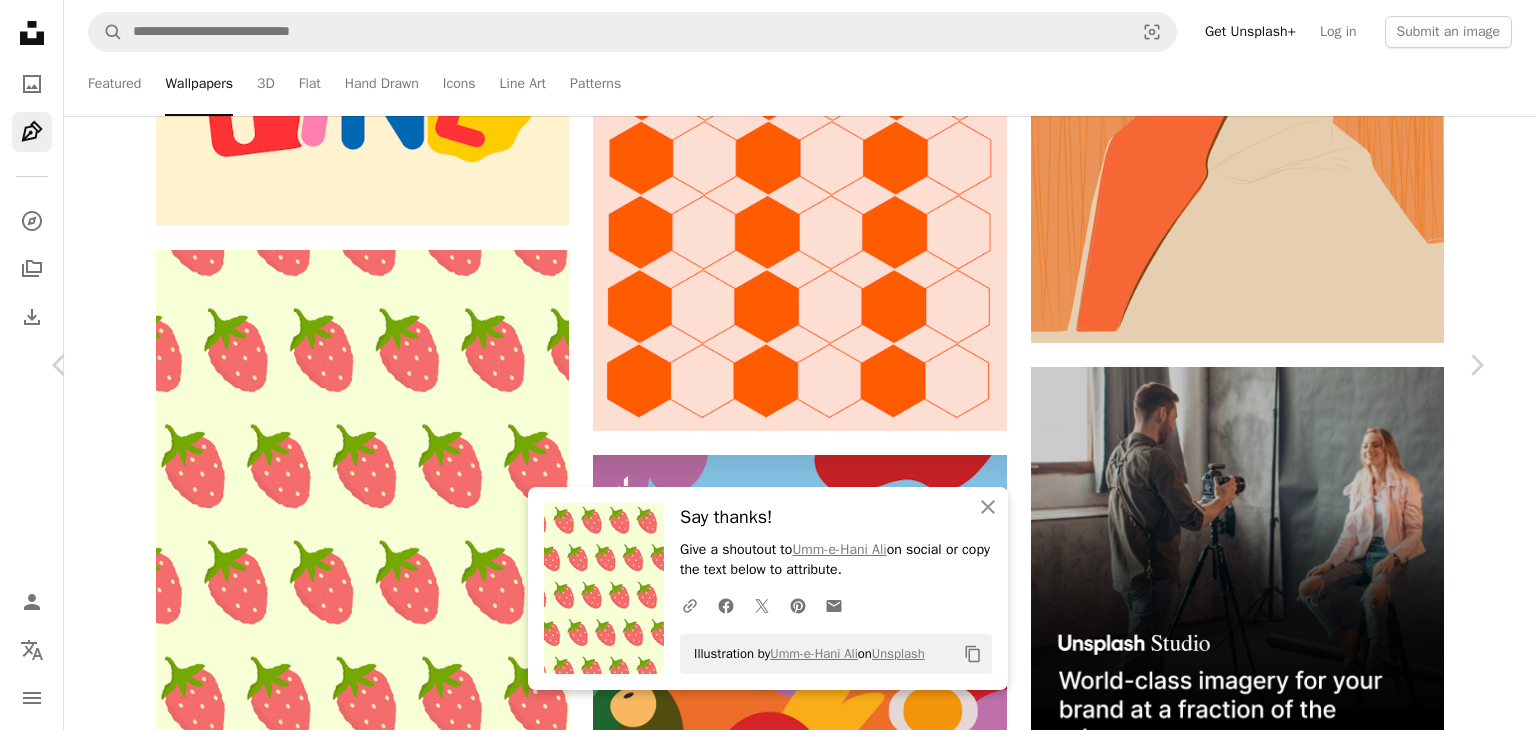 click on "An X shape" at bounding box center [20, 20] 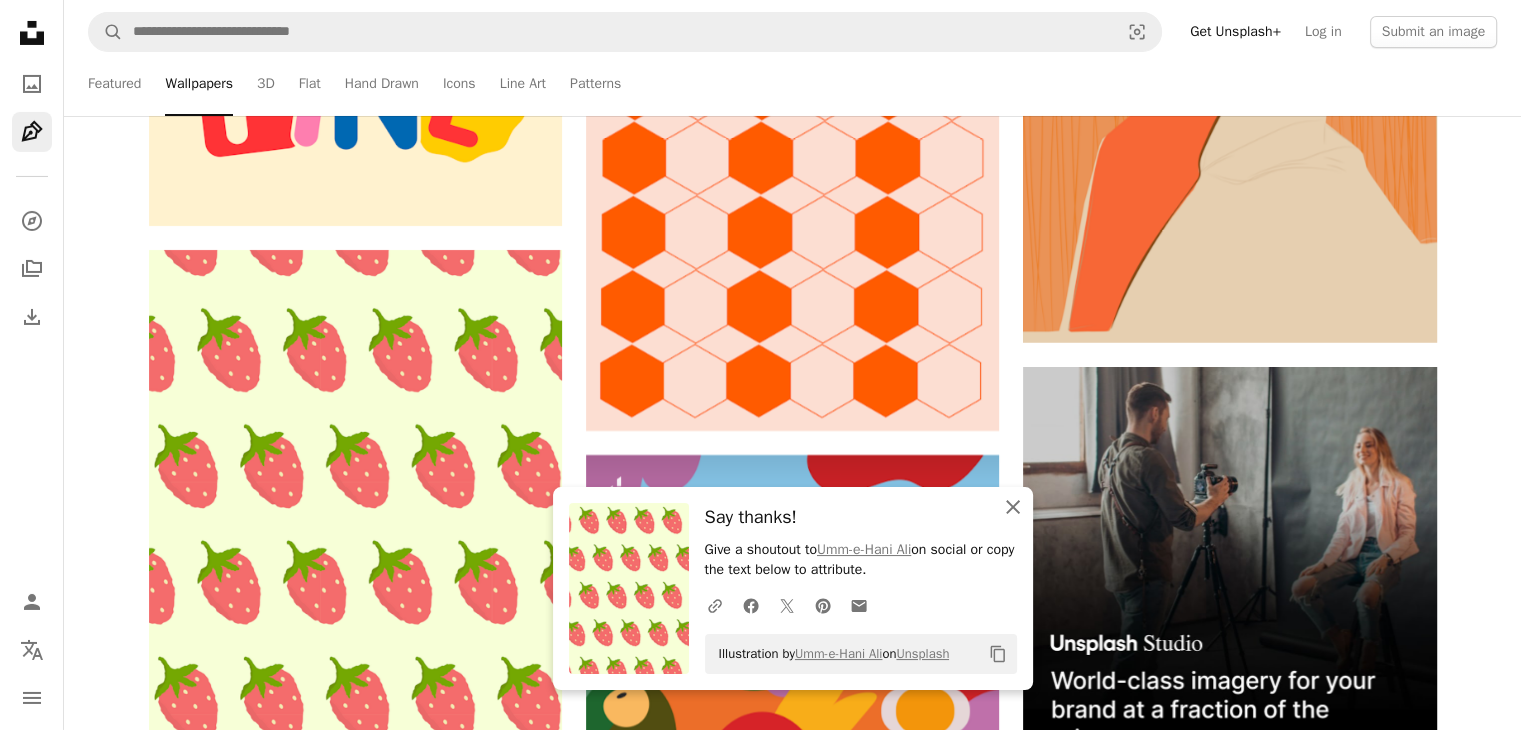 click on "An X shape" 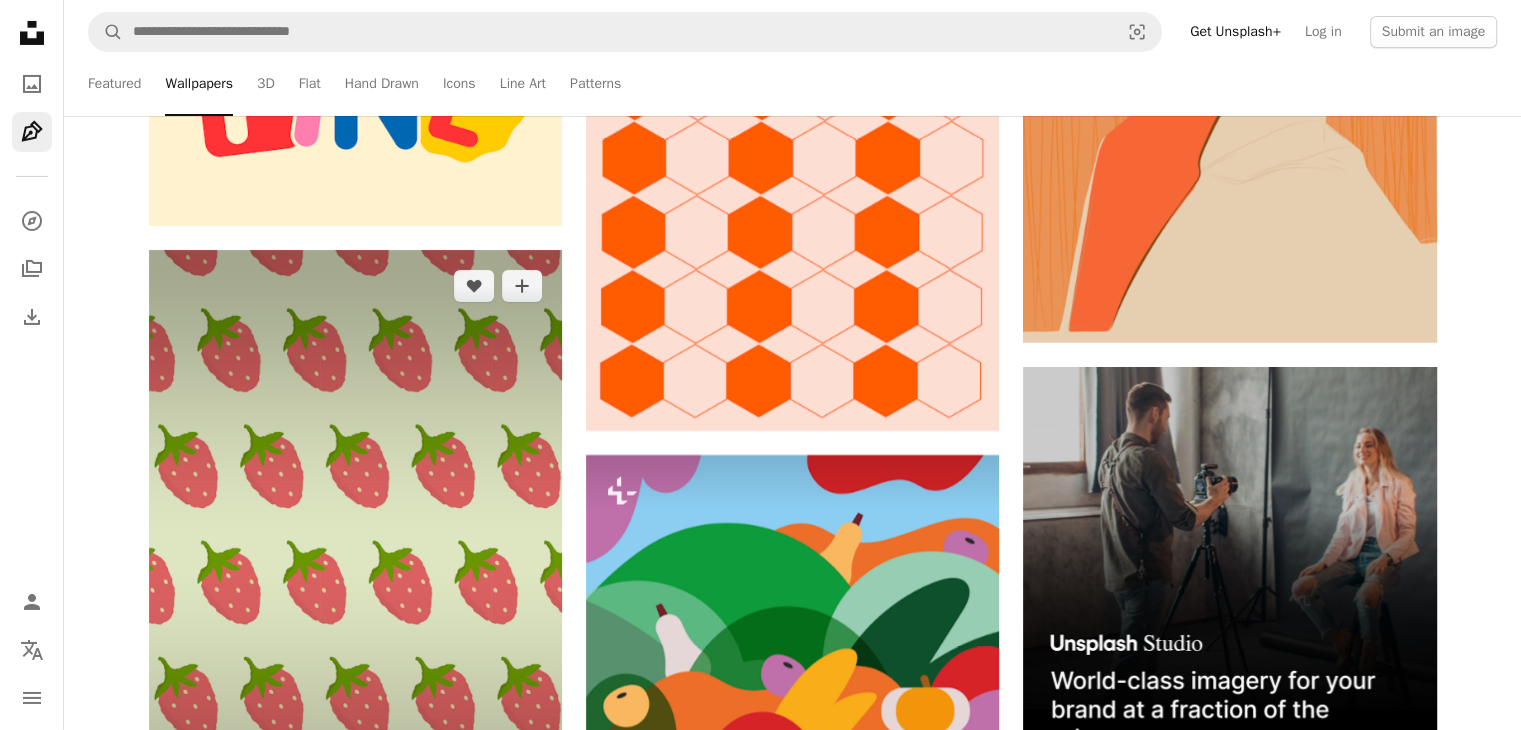 click at bounding box center (355, 560) 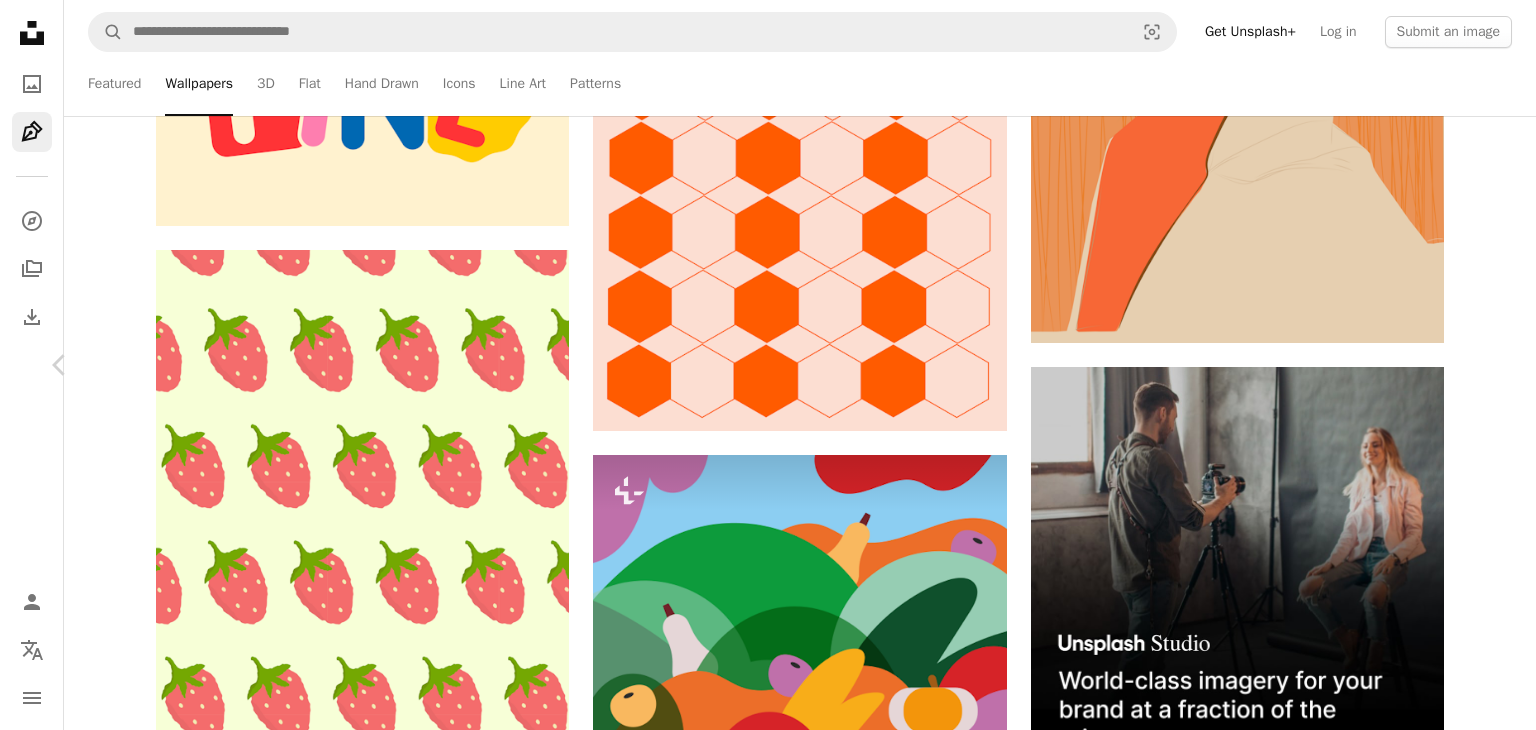 click on "Chevron right" 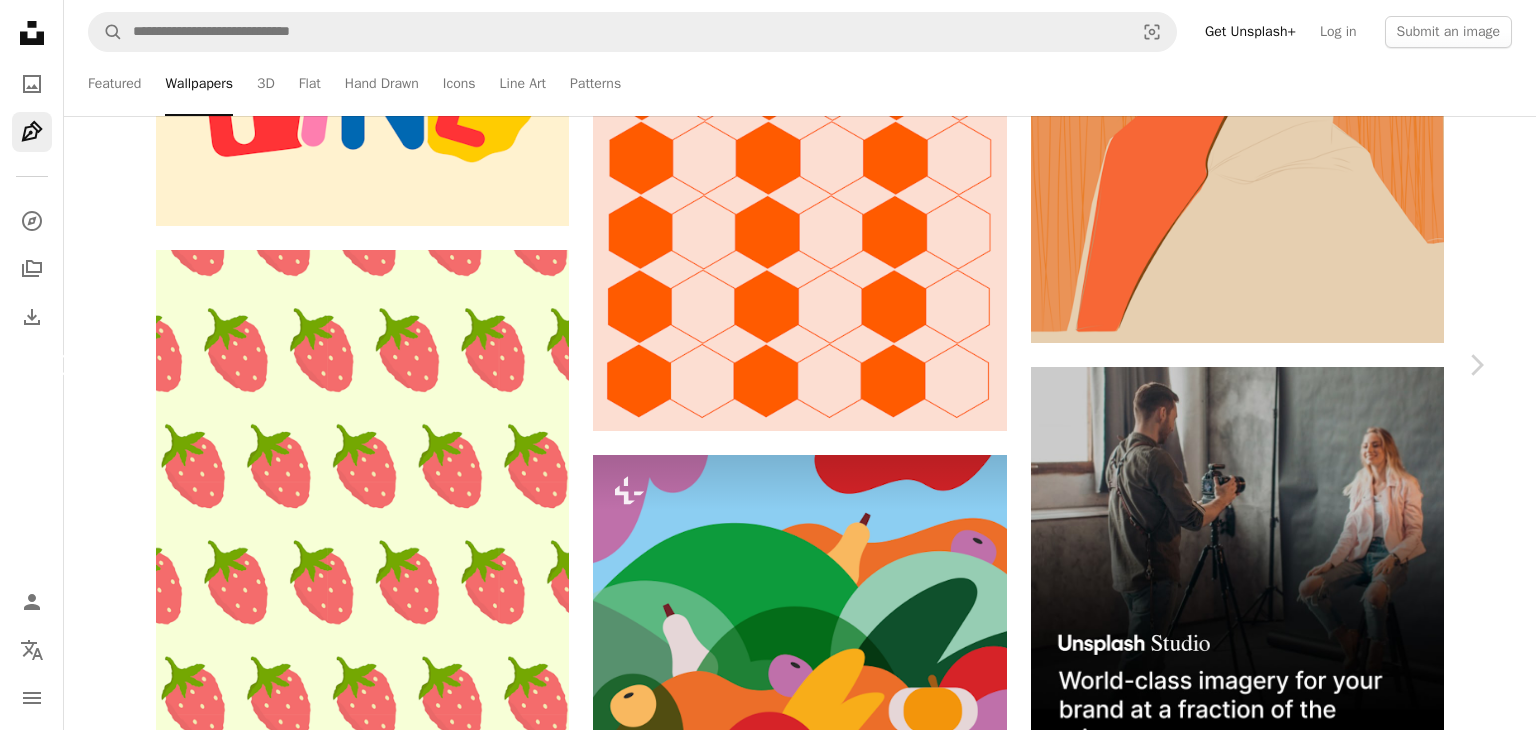click on "Chevron left" 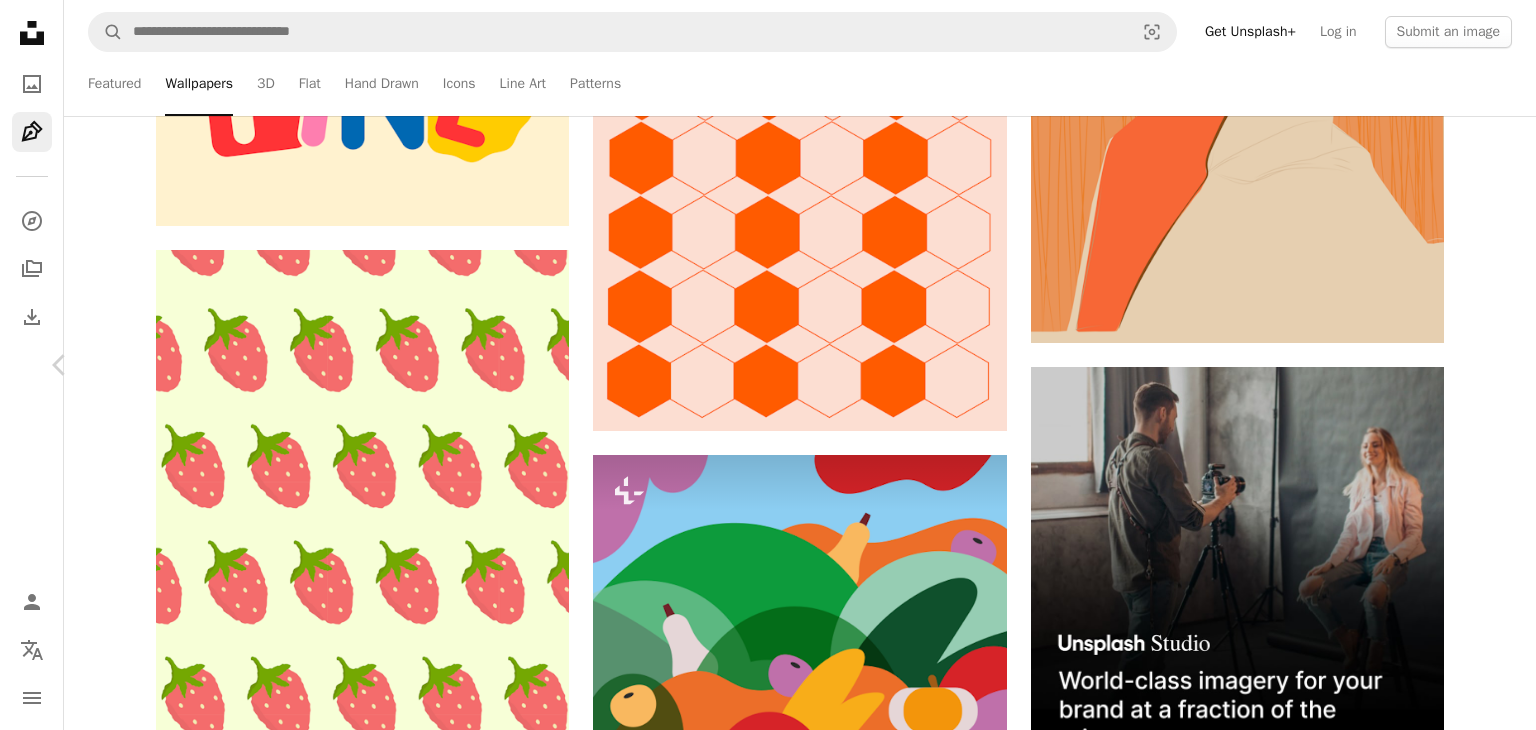 click 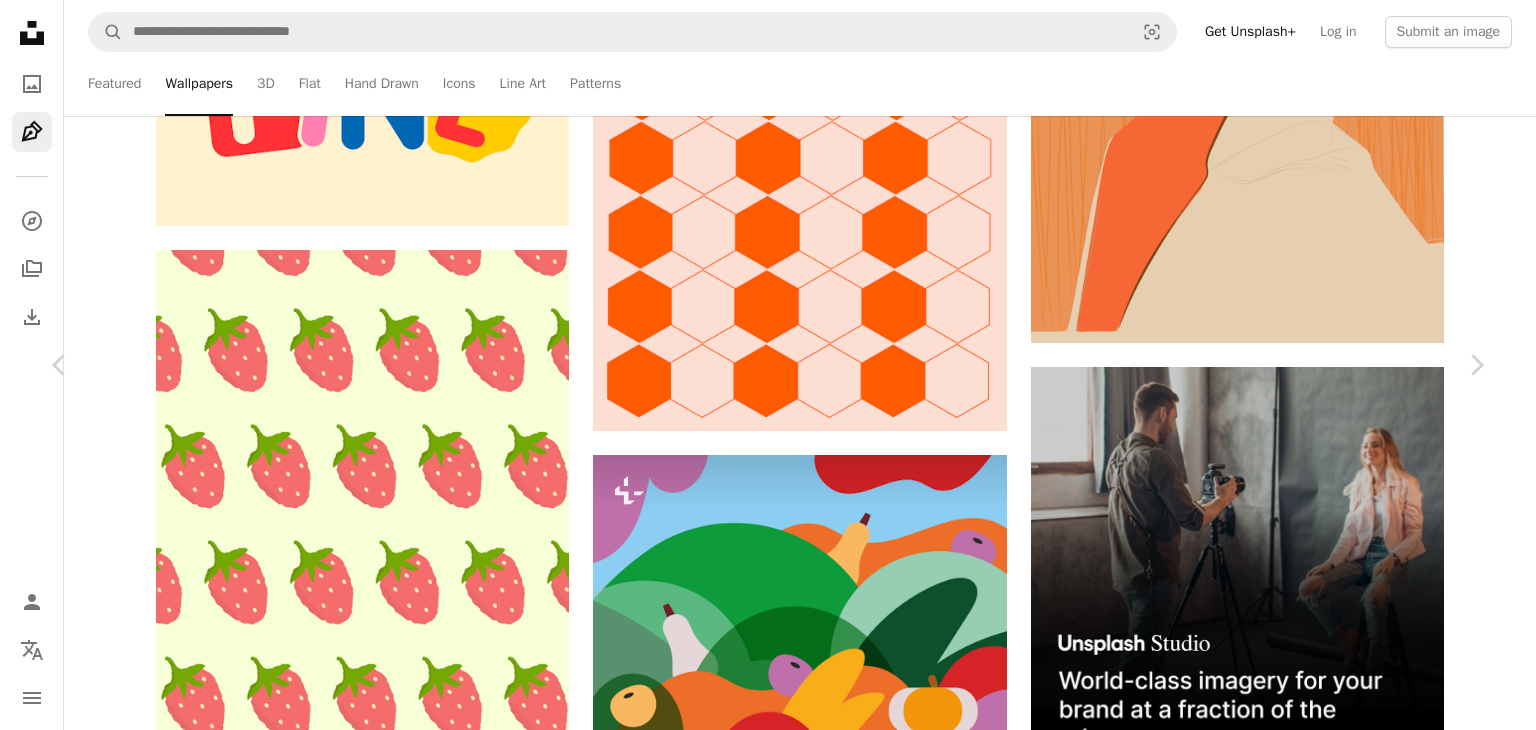 click on "An X shape" at bounding box center [20, 20] 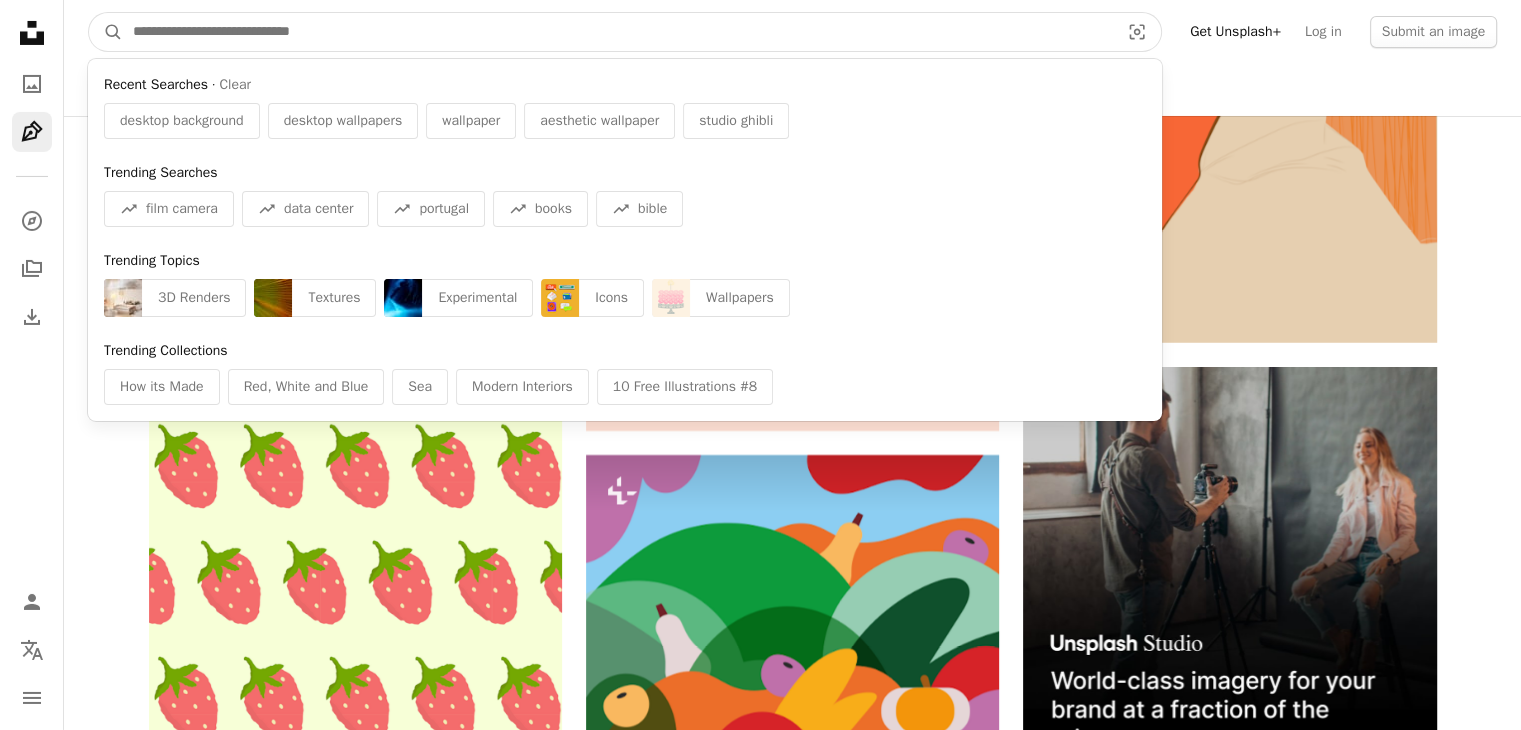 click at bounding box center [618, 32] 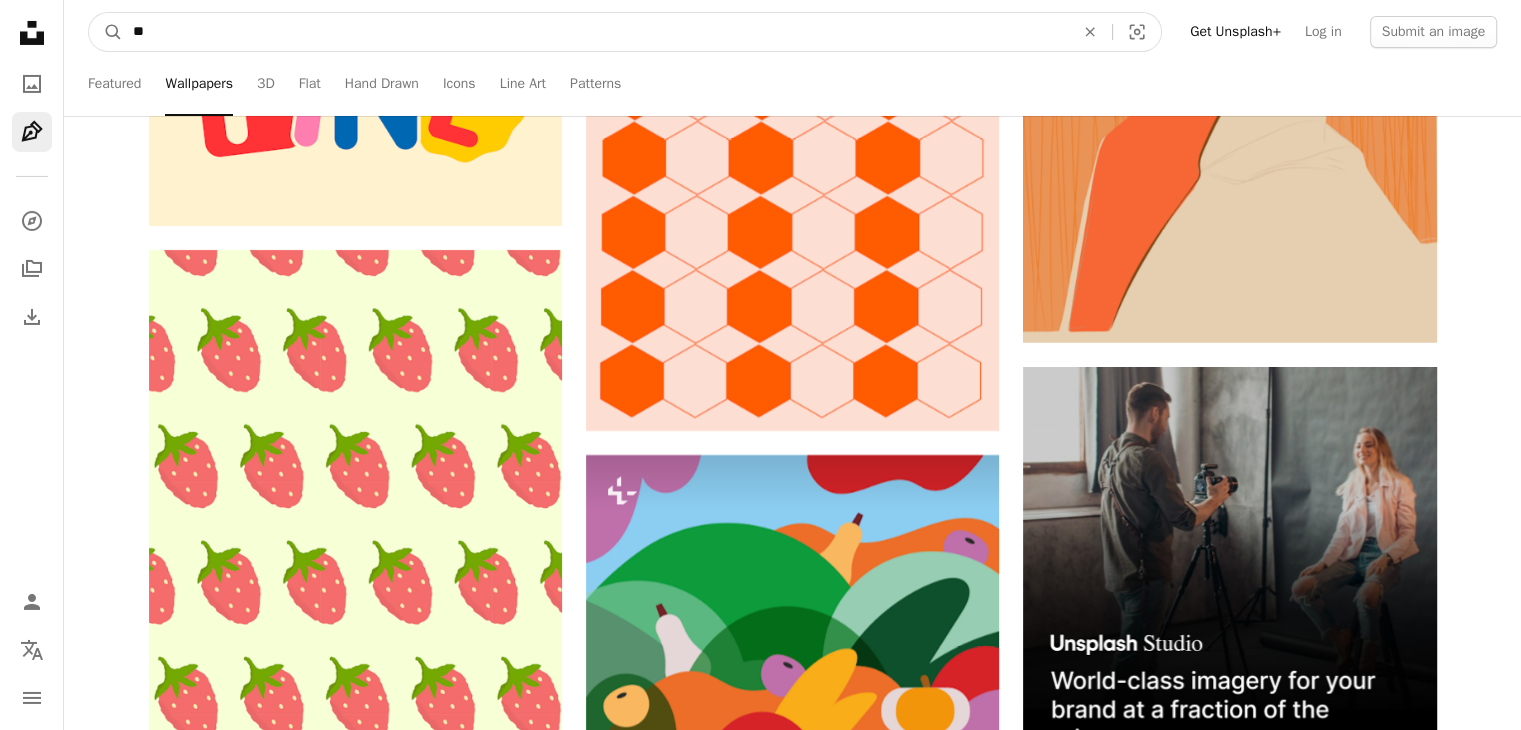 type on "*" 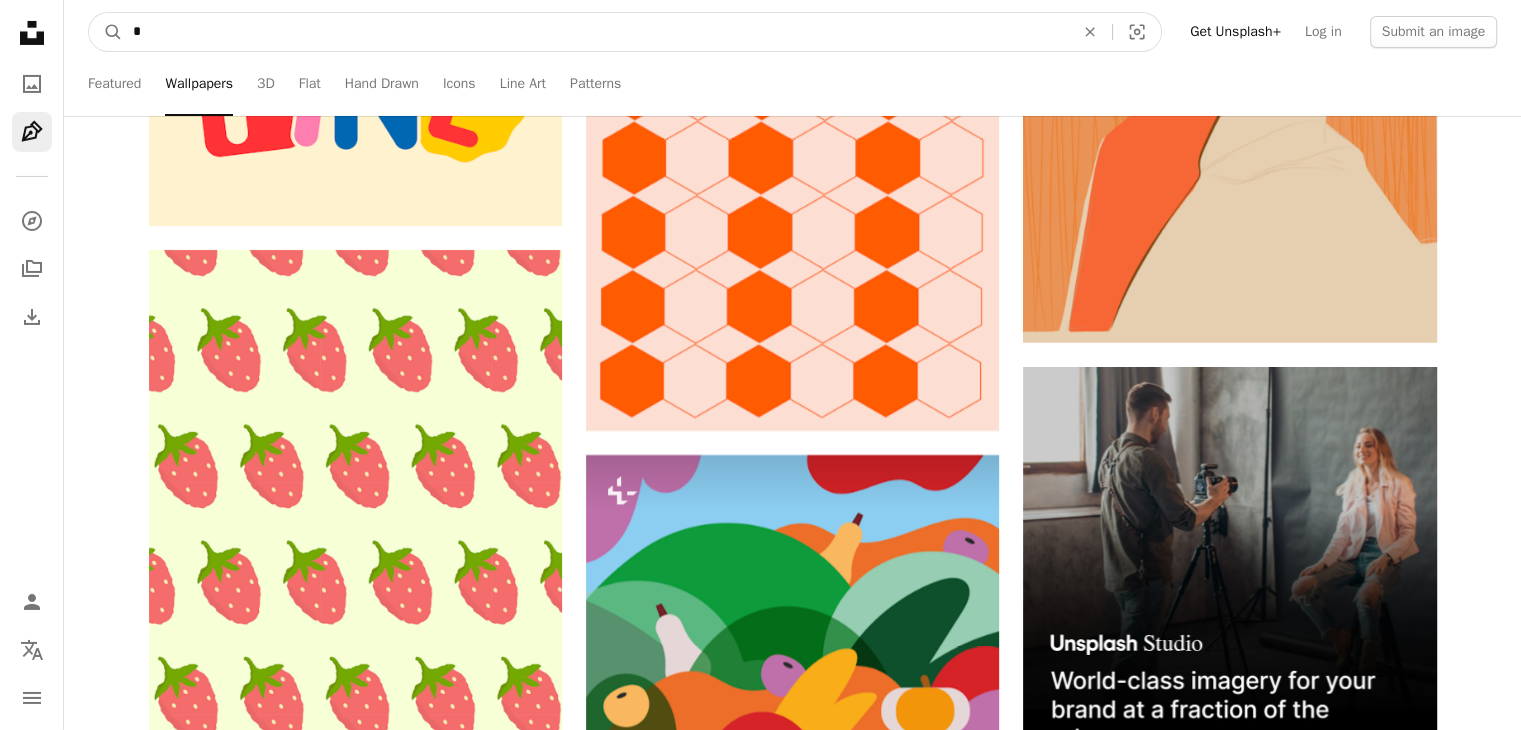 type 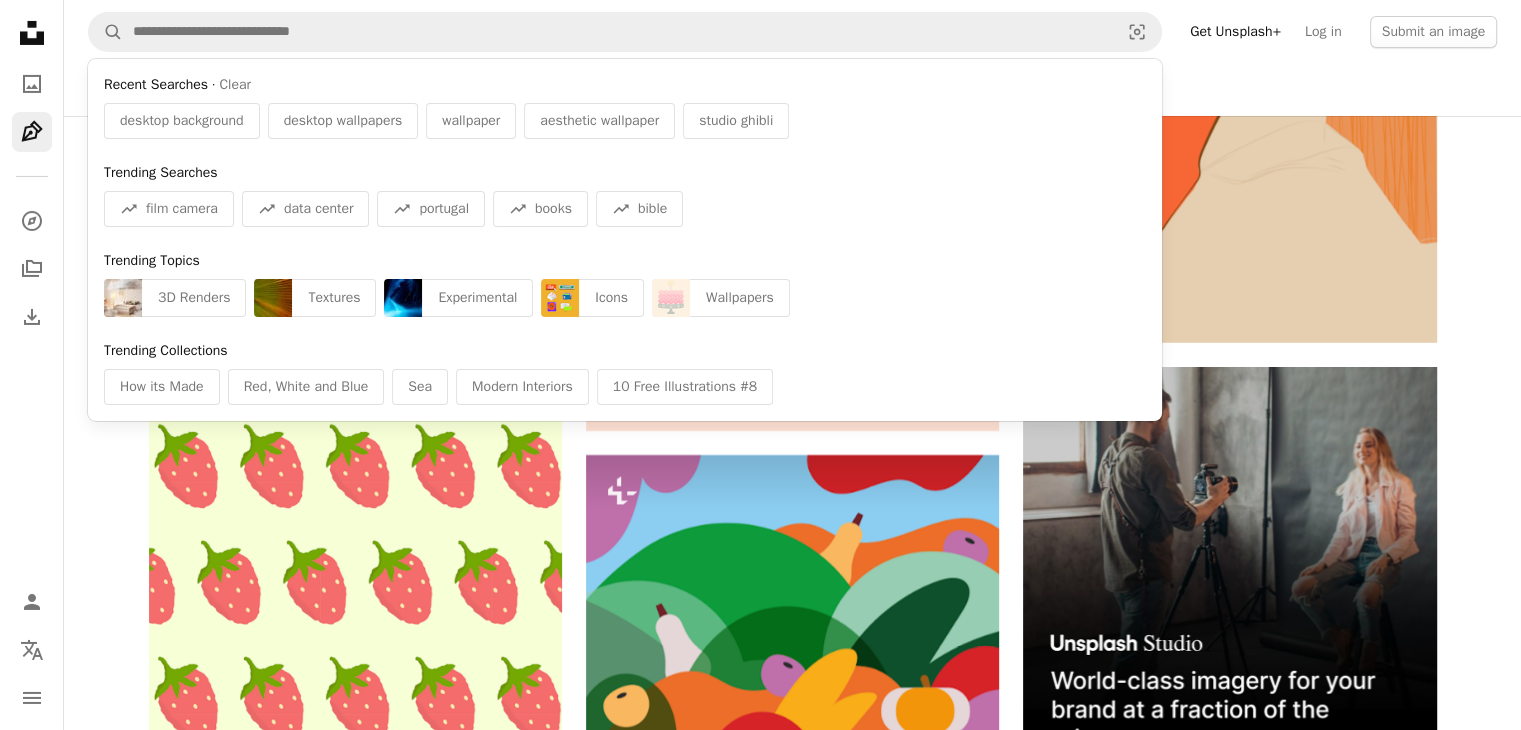 scroll, scrollTop: 0, scrollLeft: 0, axis: both 